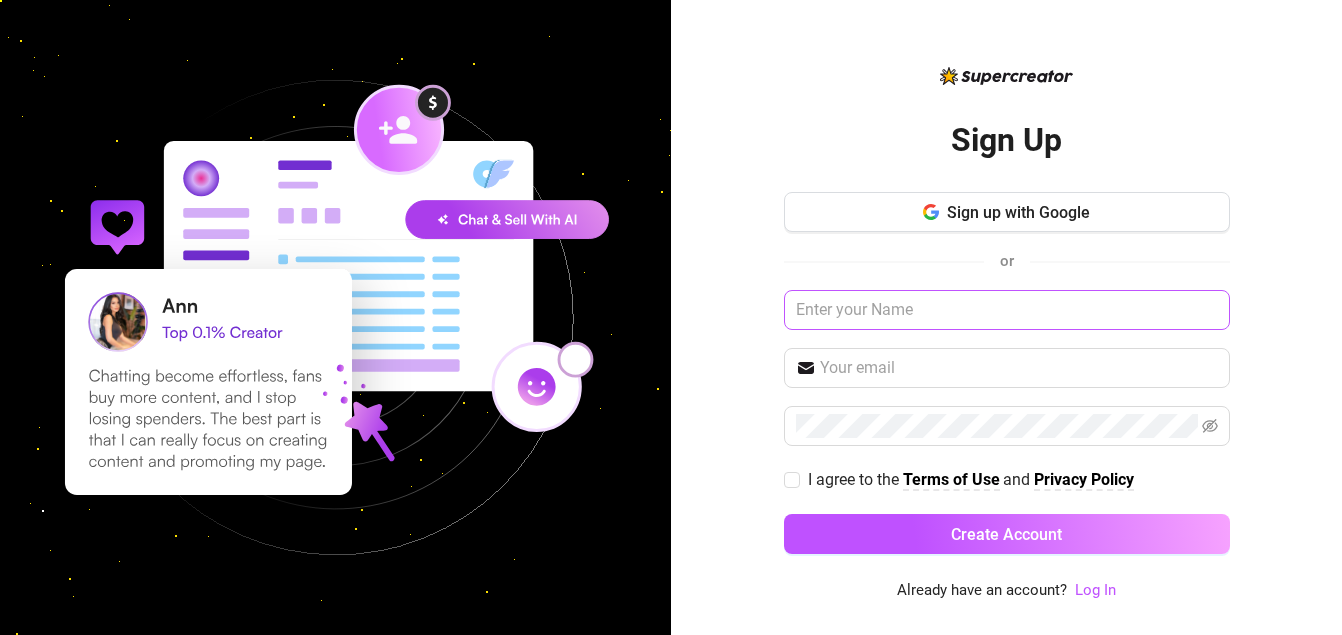 scroll, scrollTop: 0, scrollLeft: 0, axis: both 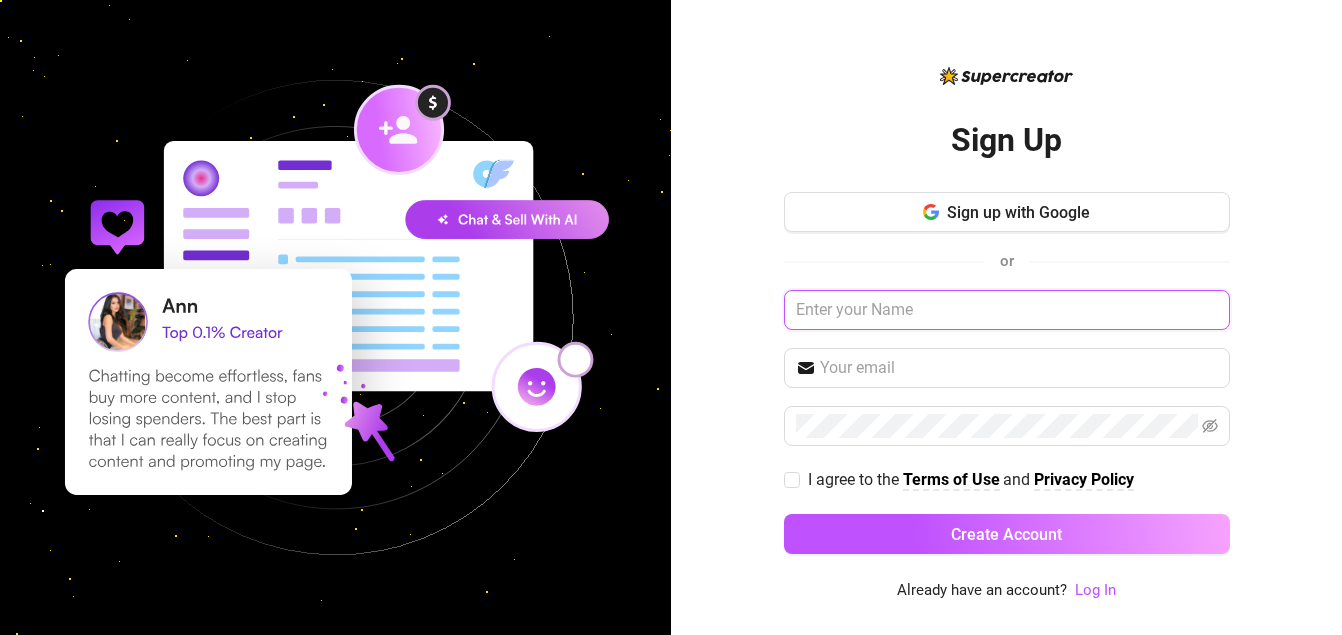 click at bounding box center (1007, 310) 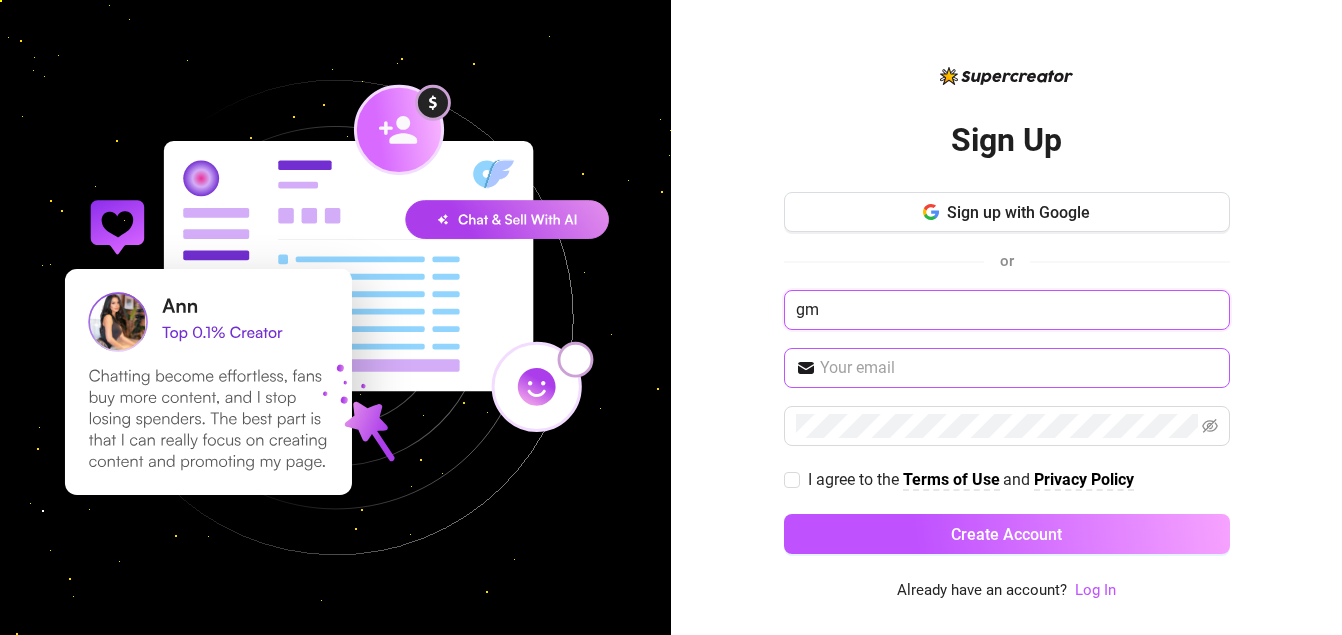 type on "g" 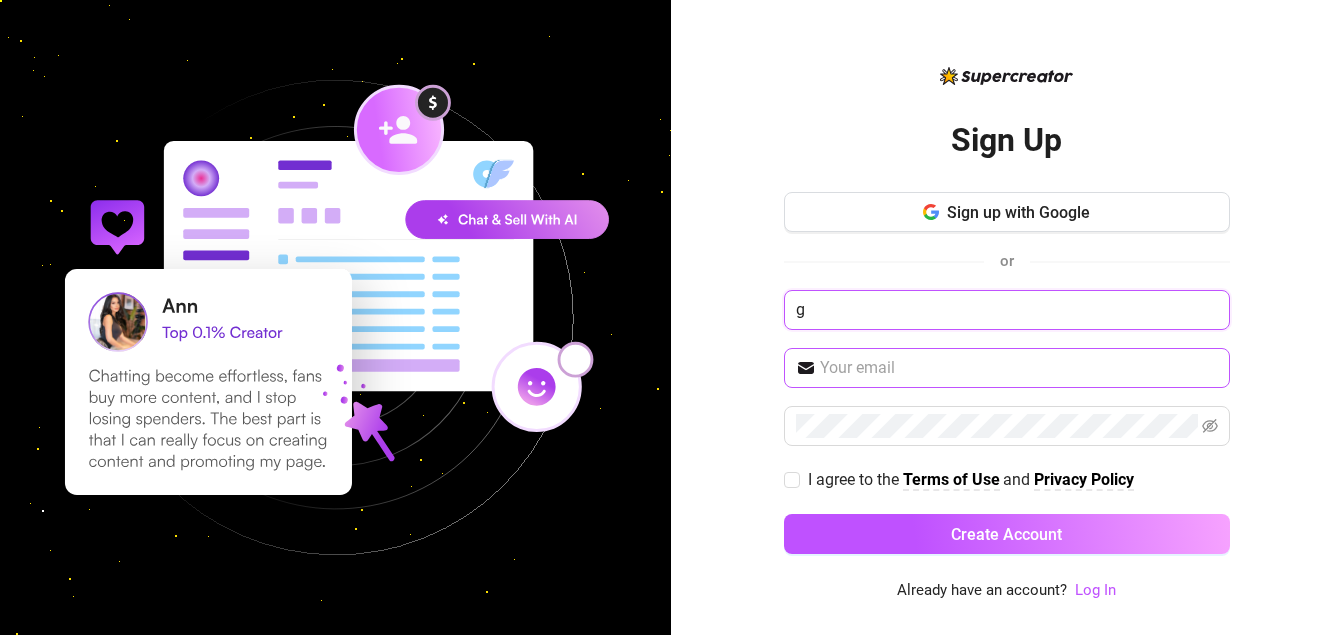 type 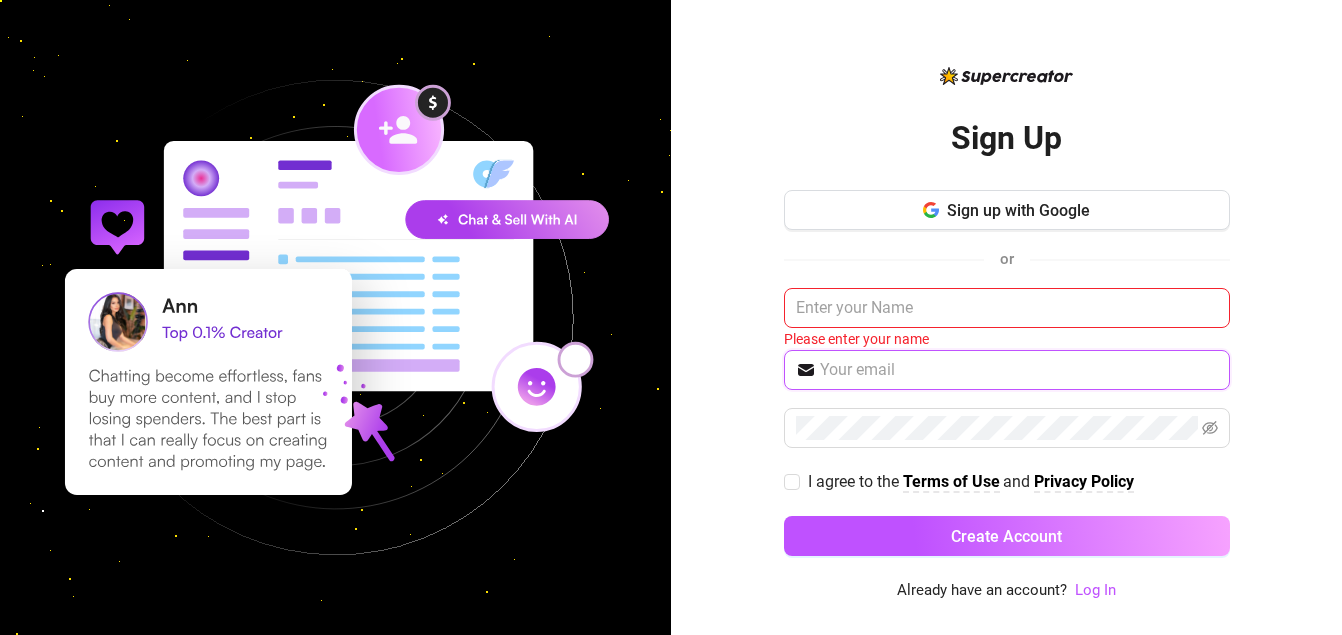 click at bounding box center [1019, 370] 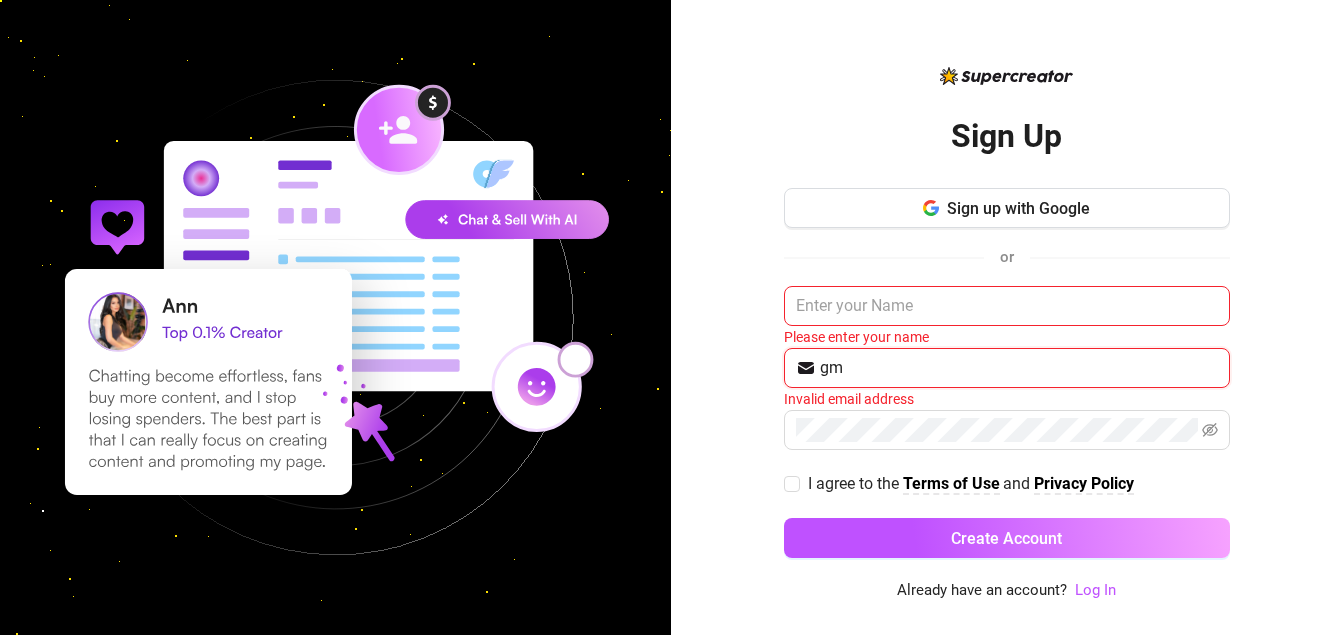 type on "gma" 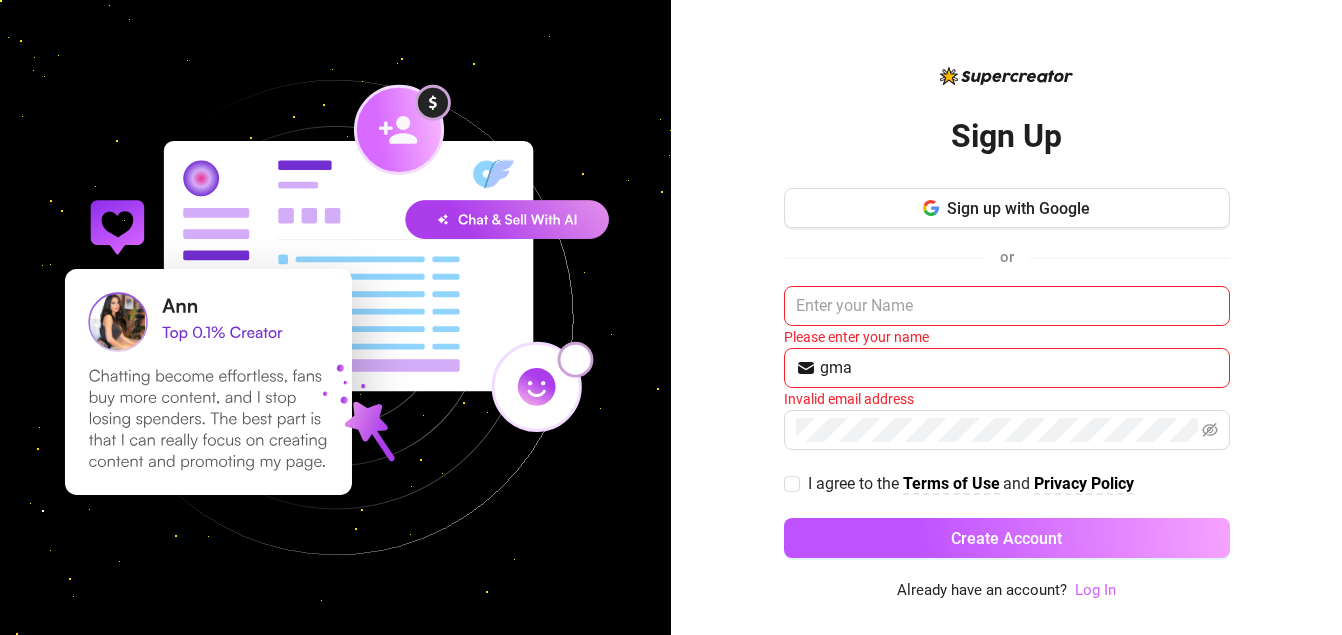 click on "Log In" at bounding box center (1095, 590) 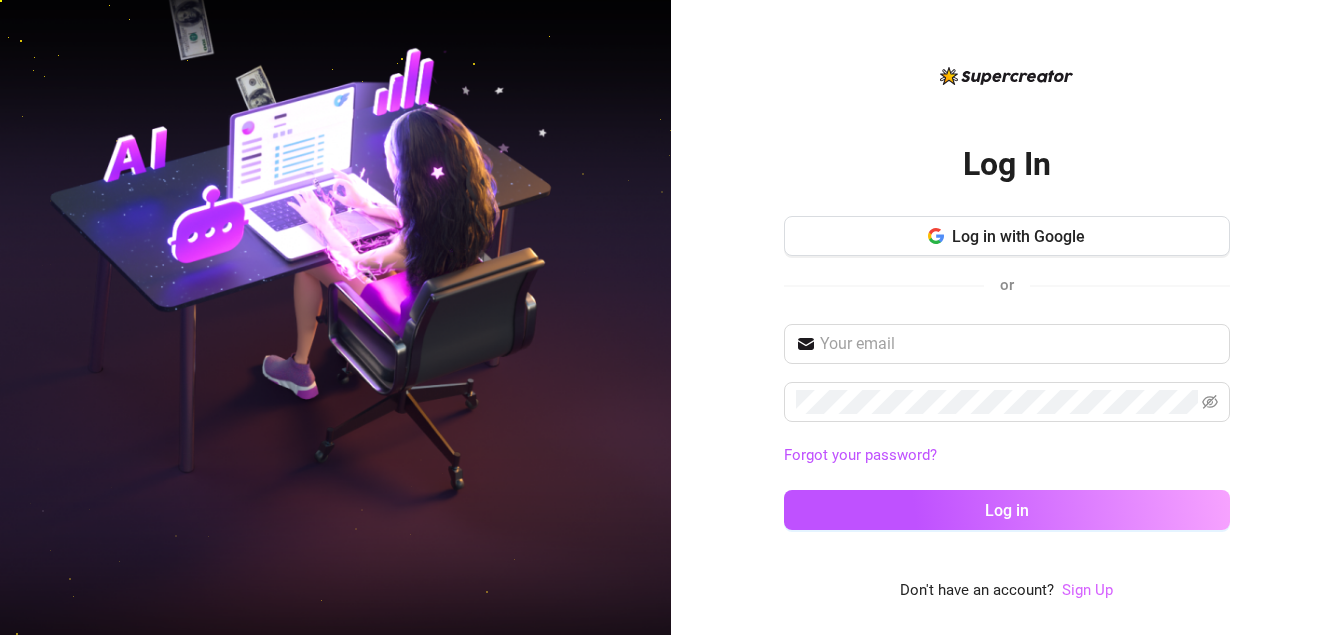 click on "Sign Up" at bounding box center [1087, 590] 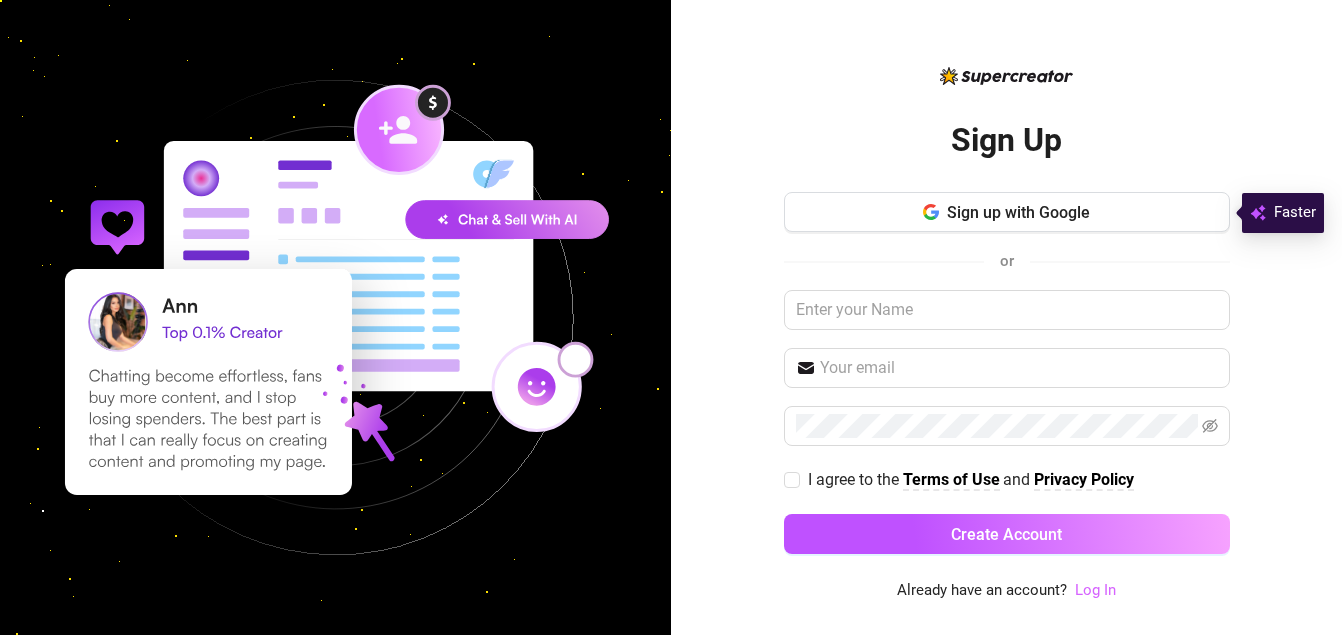 click on "Log In" at bounding box center (1095, 590) 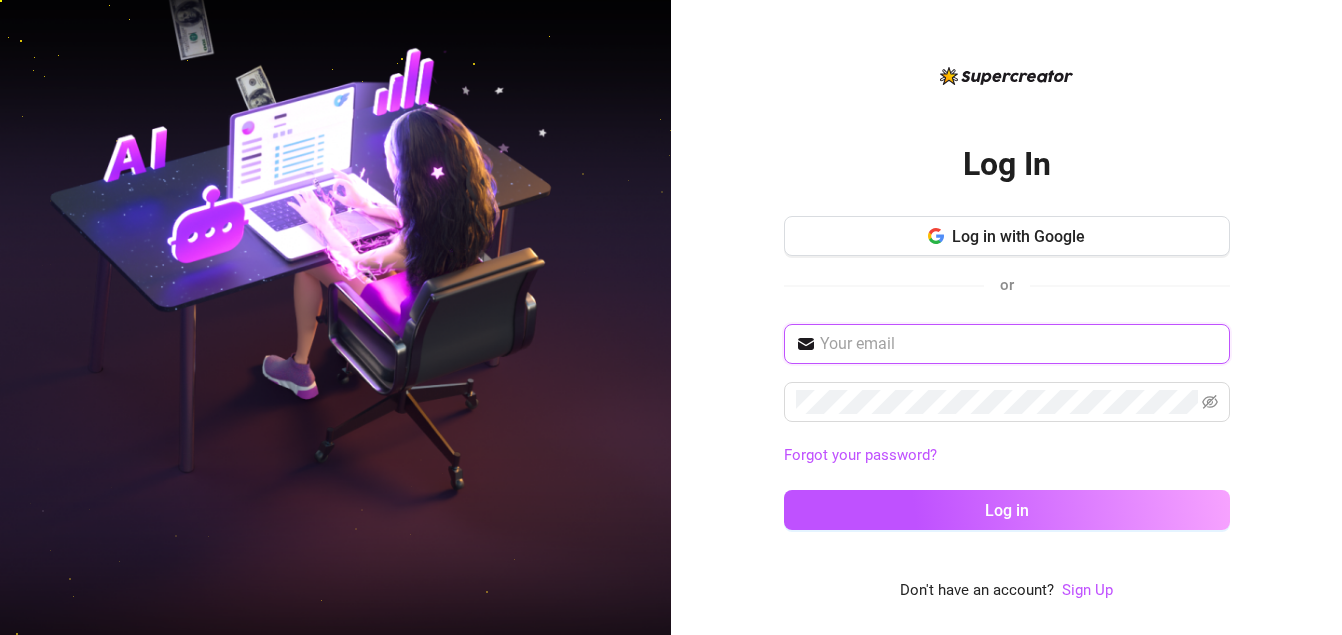 click at bounding box center [1019, 344] 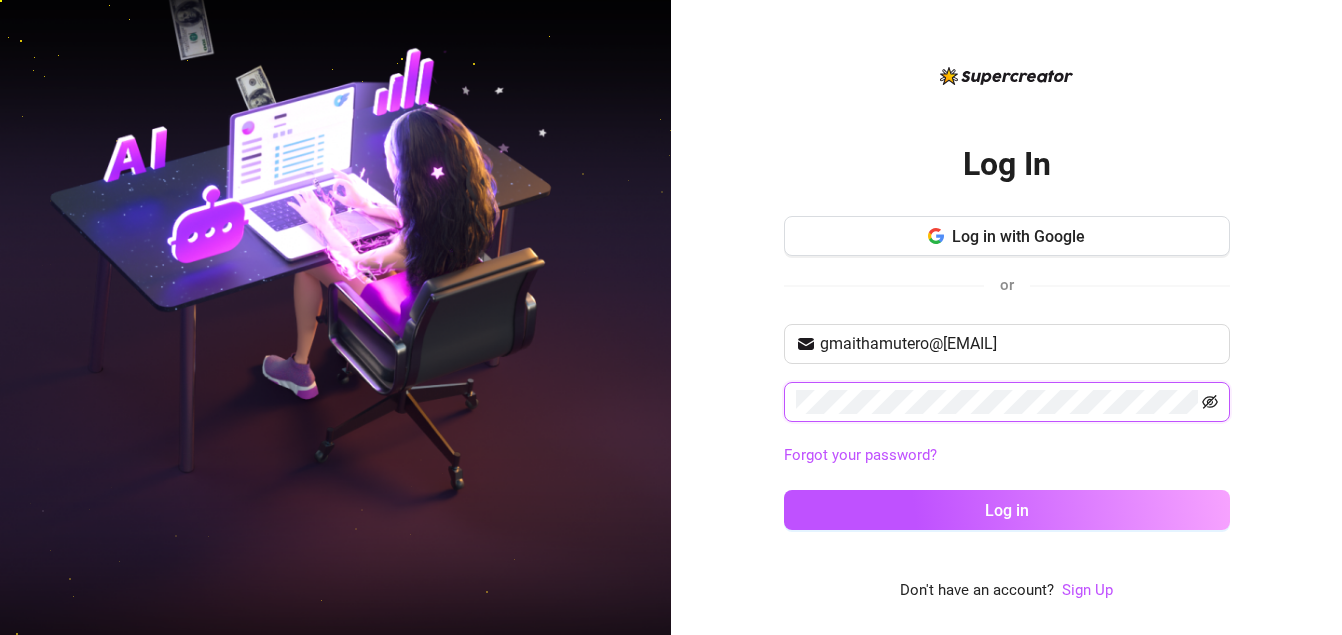 click 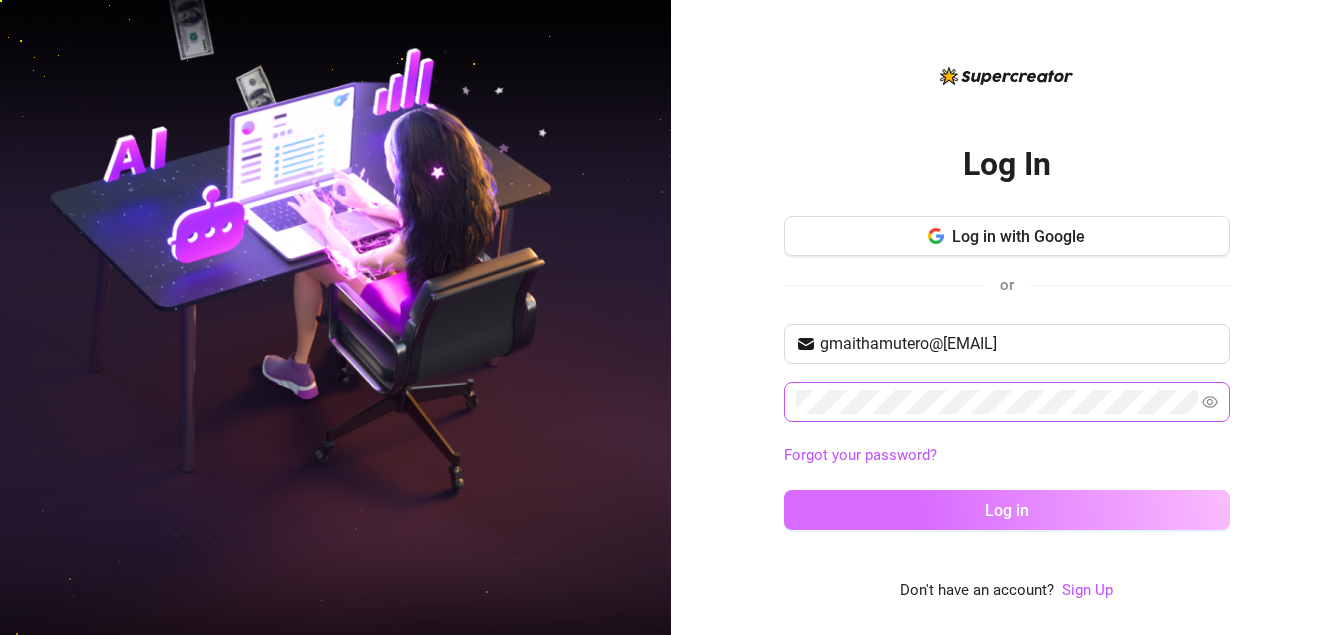click on "Log in" at bounding box center (1007, 510) 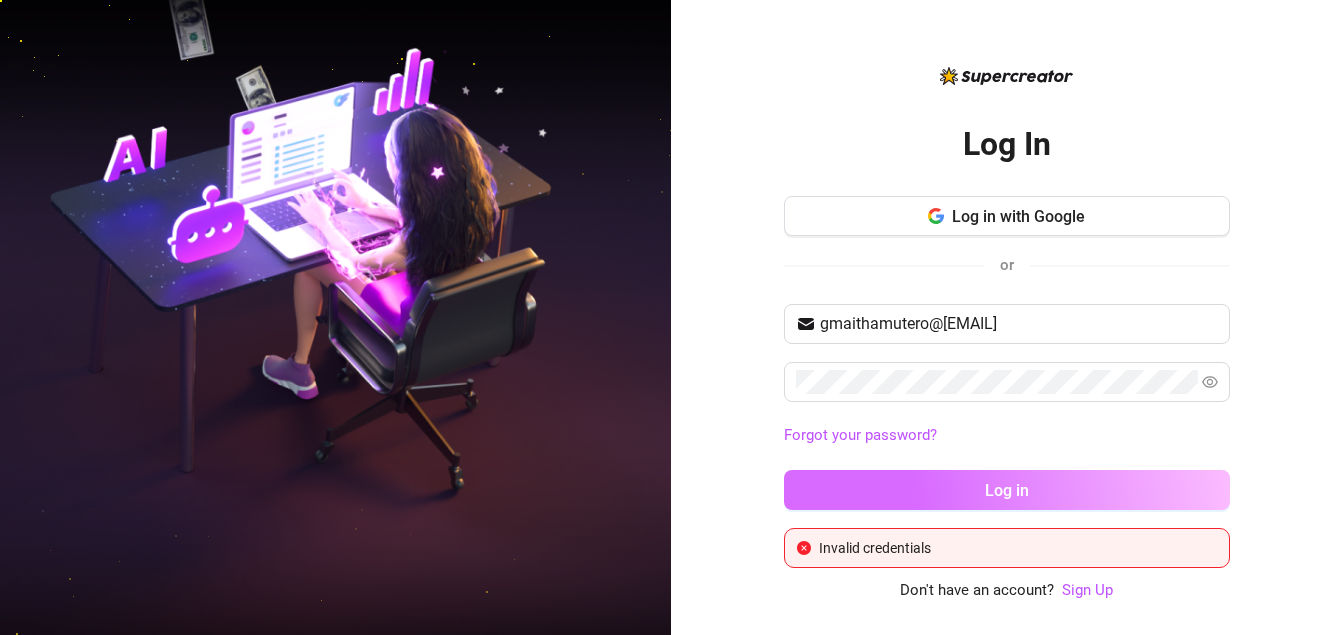 click on "Log in" at bounding box center [1007, 490] 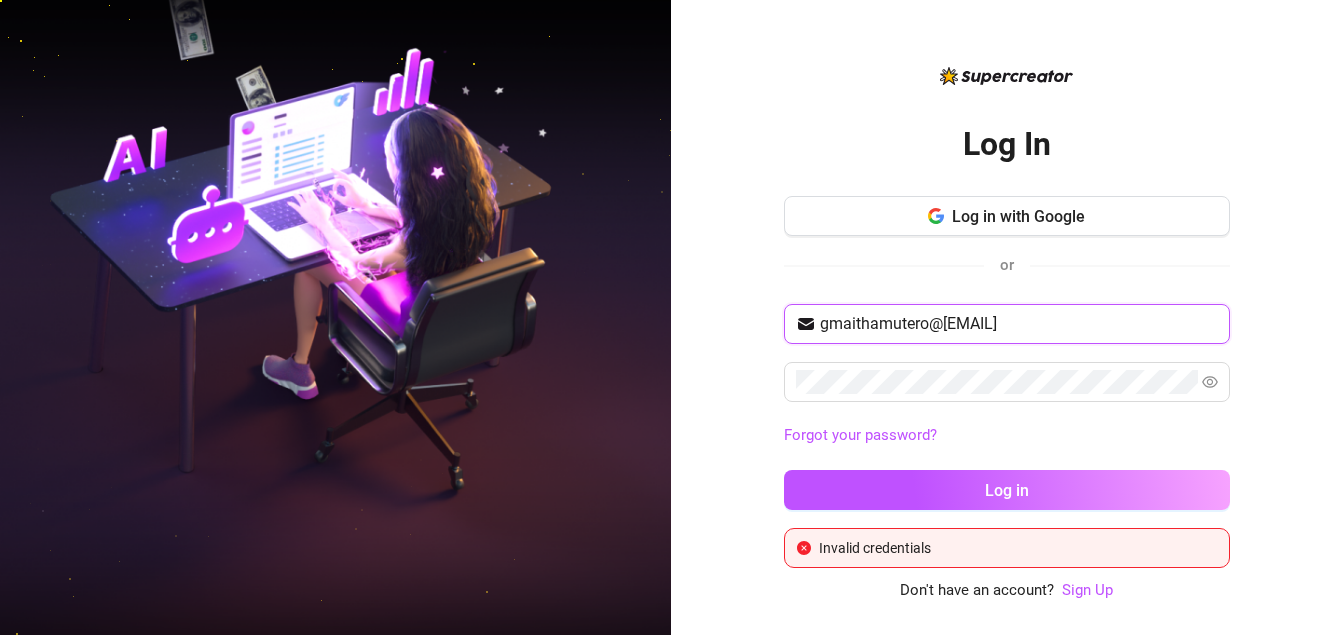 click on "gmaithamutero@[EMAIL]" at bounding box center (1019, 324) 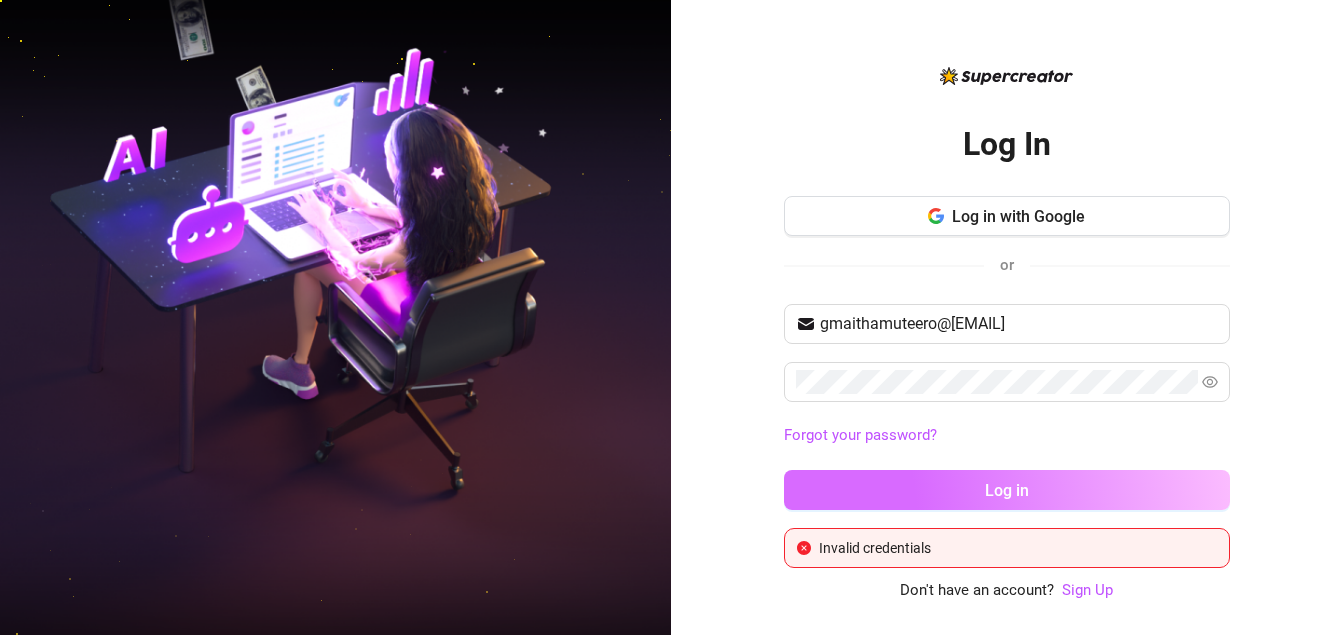 click on "Log in" at bounding box center [1007, 490] 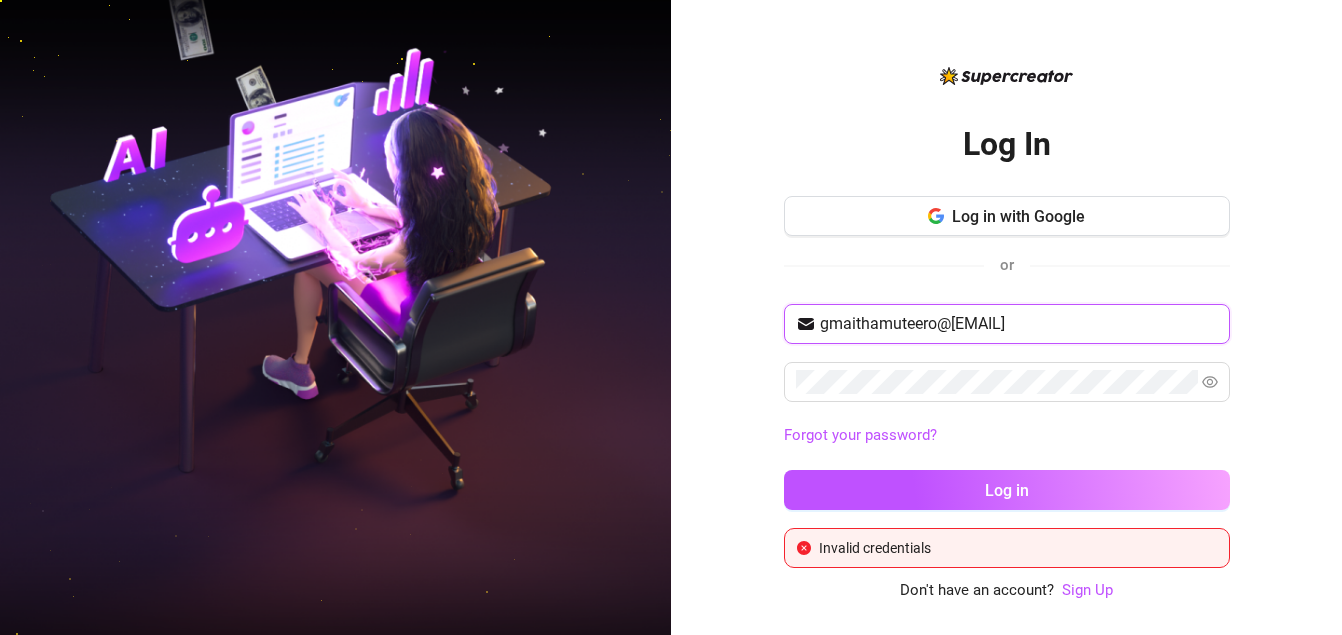 click on "gmaithamuteero@[EMAIL]" at bounding box center [1019, 324] 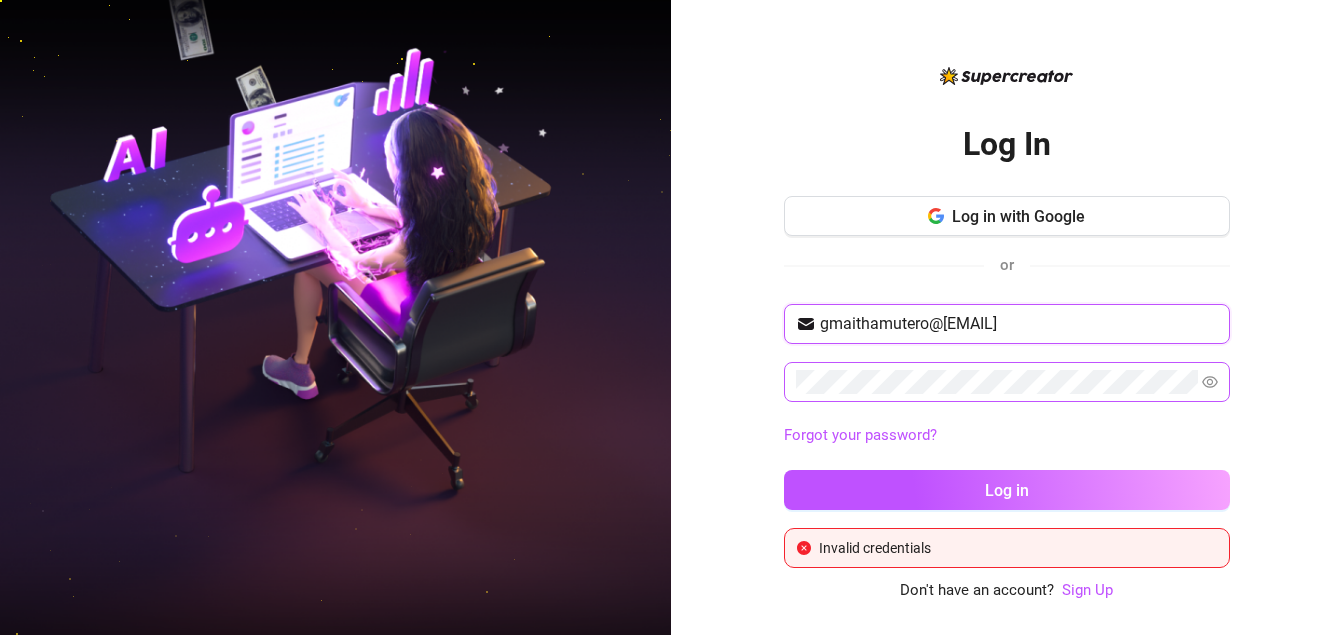 type on "gmaithamutero@[EMAIL]" 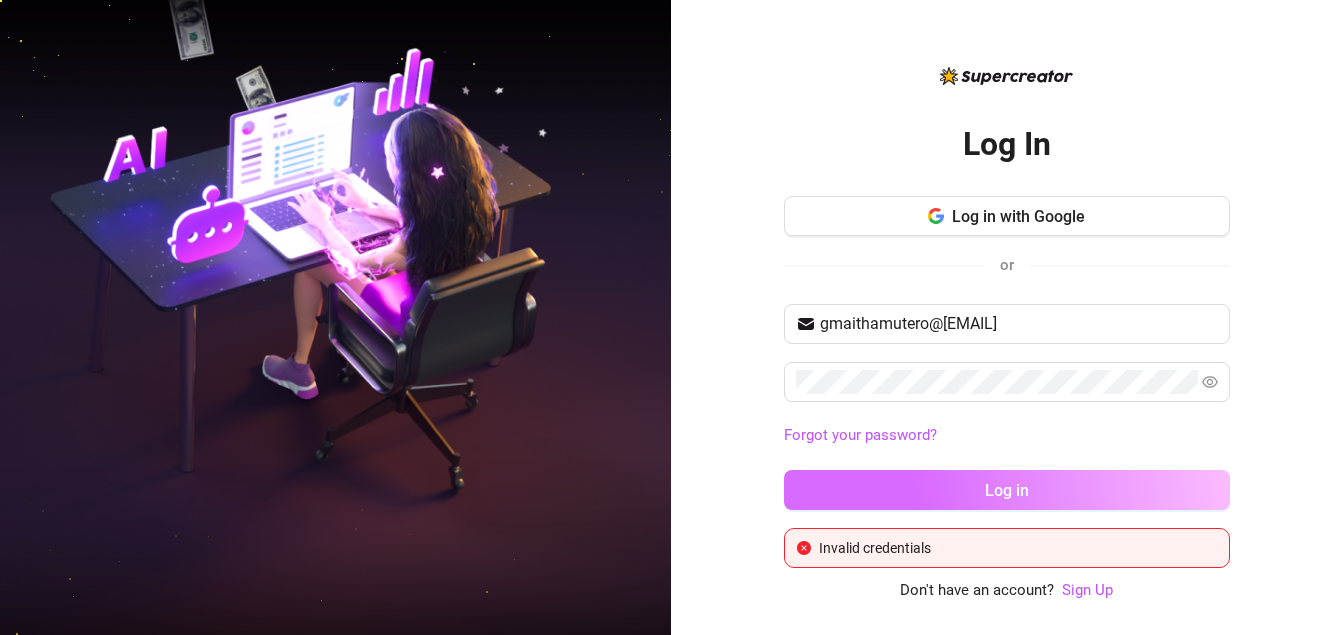 click on "Log in" at bounding box center [1007, 490] 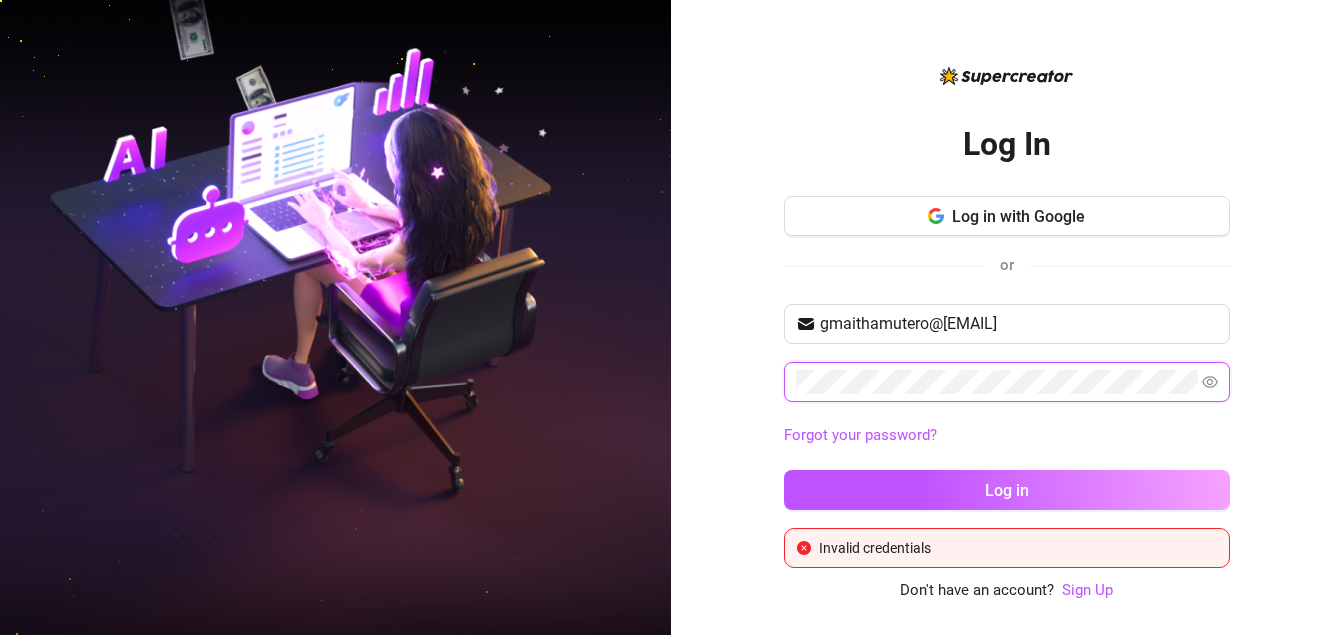 click on "Log in" at bounding box center [1007, 490] 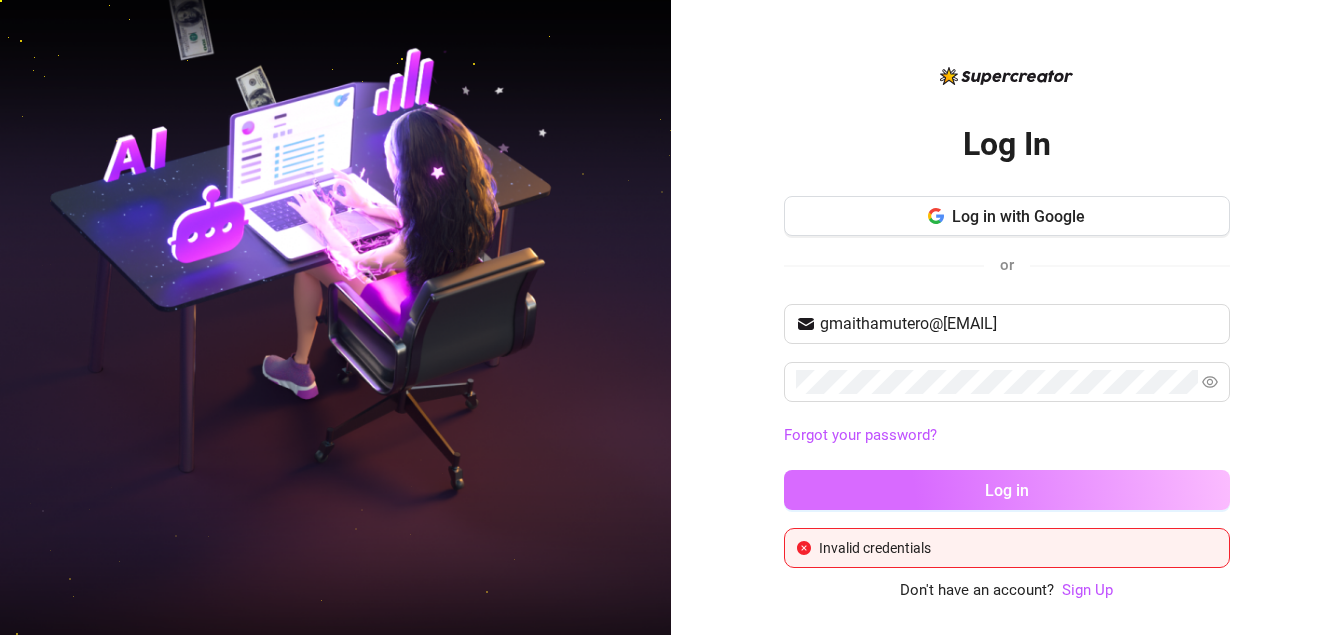 click on "Log in" at bounding box center (1007, 490) 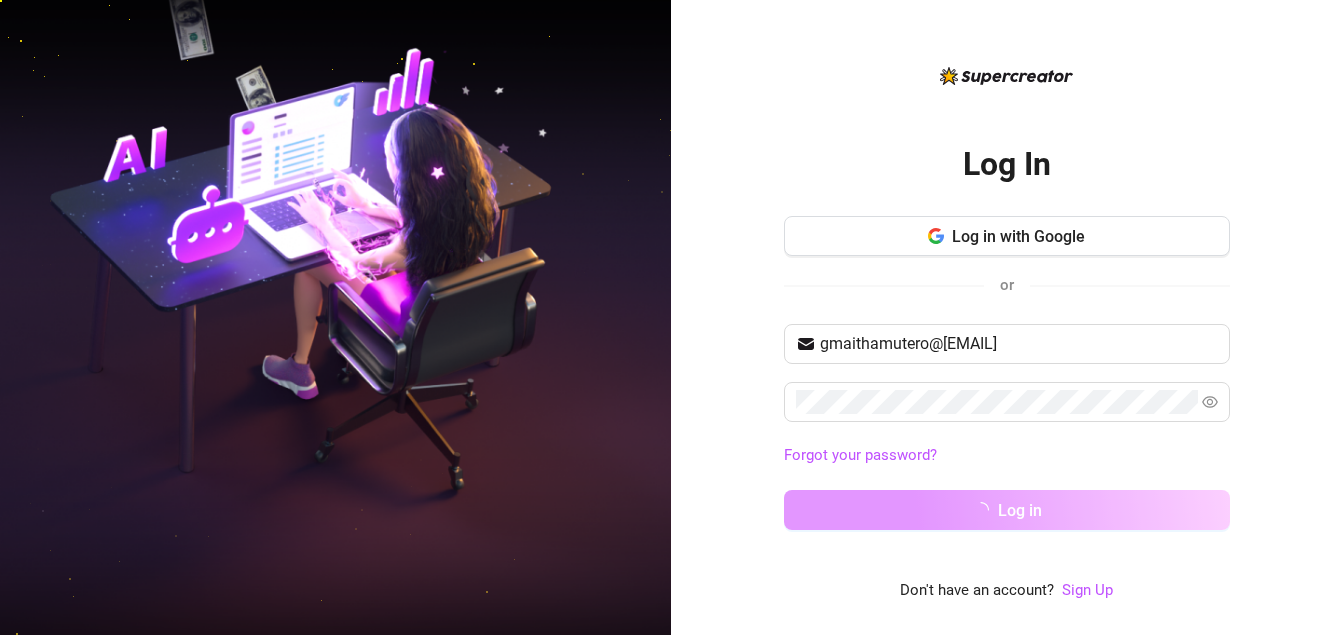 click on "gmaithamutero@[EMAIL] Forgot your password? Log in" at bounding box center (1007, 436) 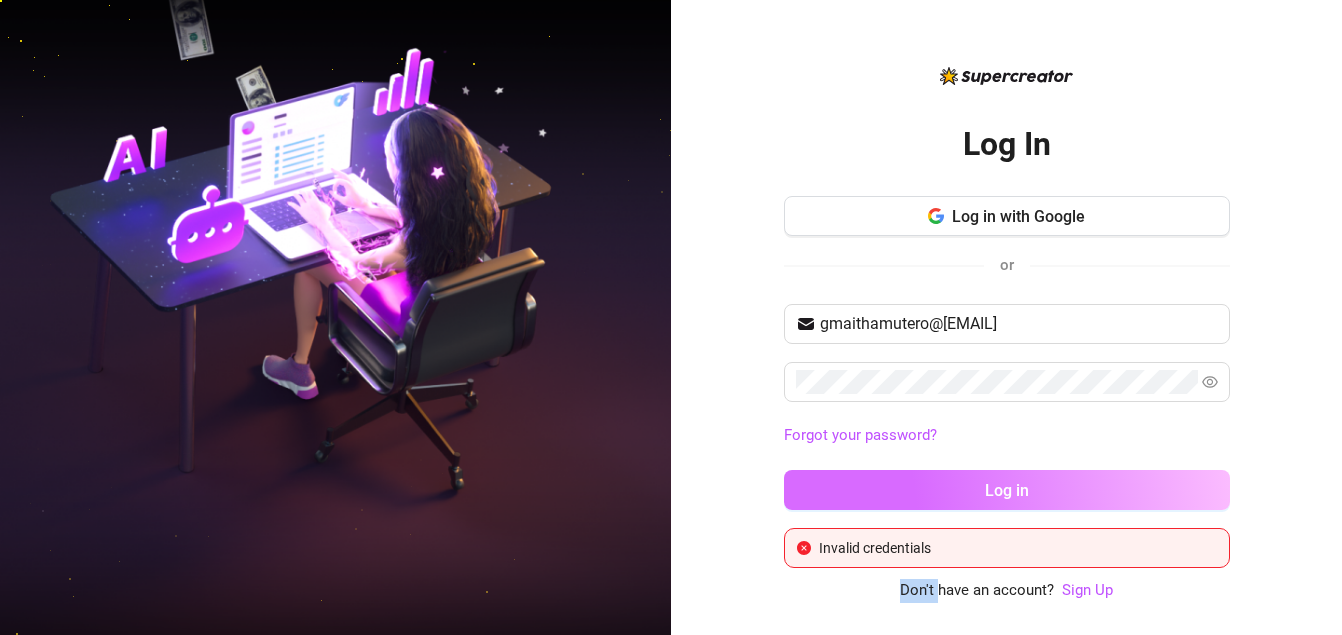 click on "Log in" at bounding box center (1007, 490) 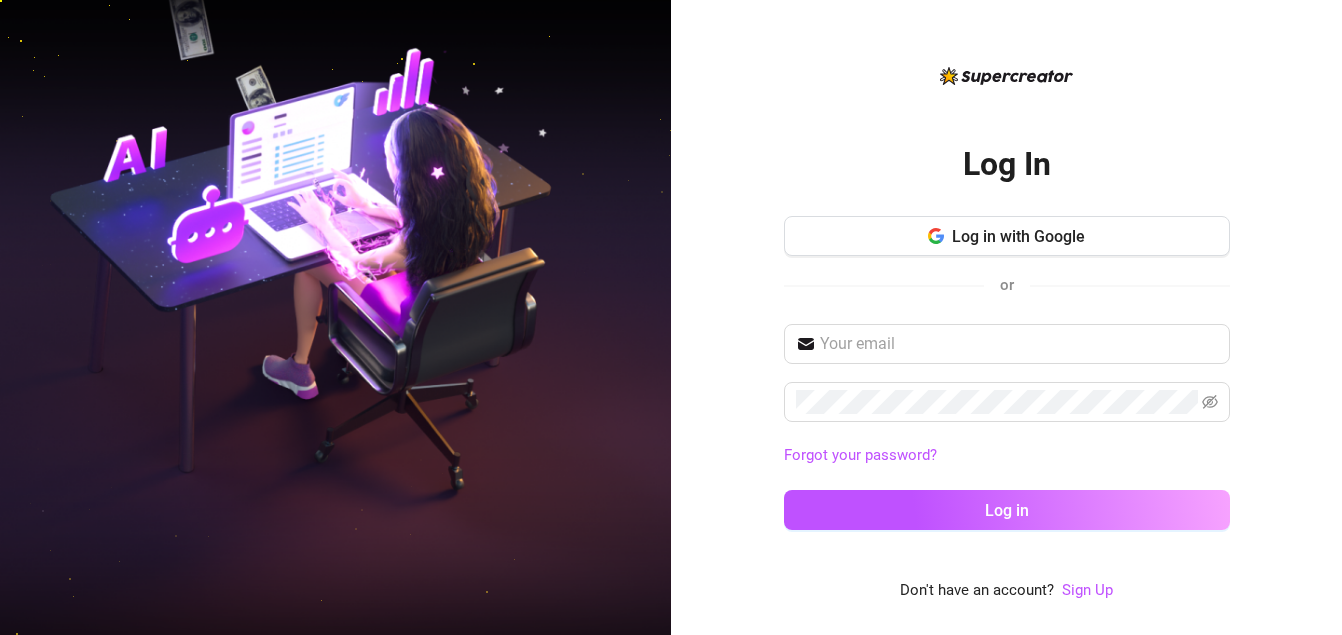 scroll, scrollTop: 0, scrollLeft: 0, axis: both 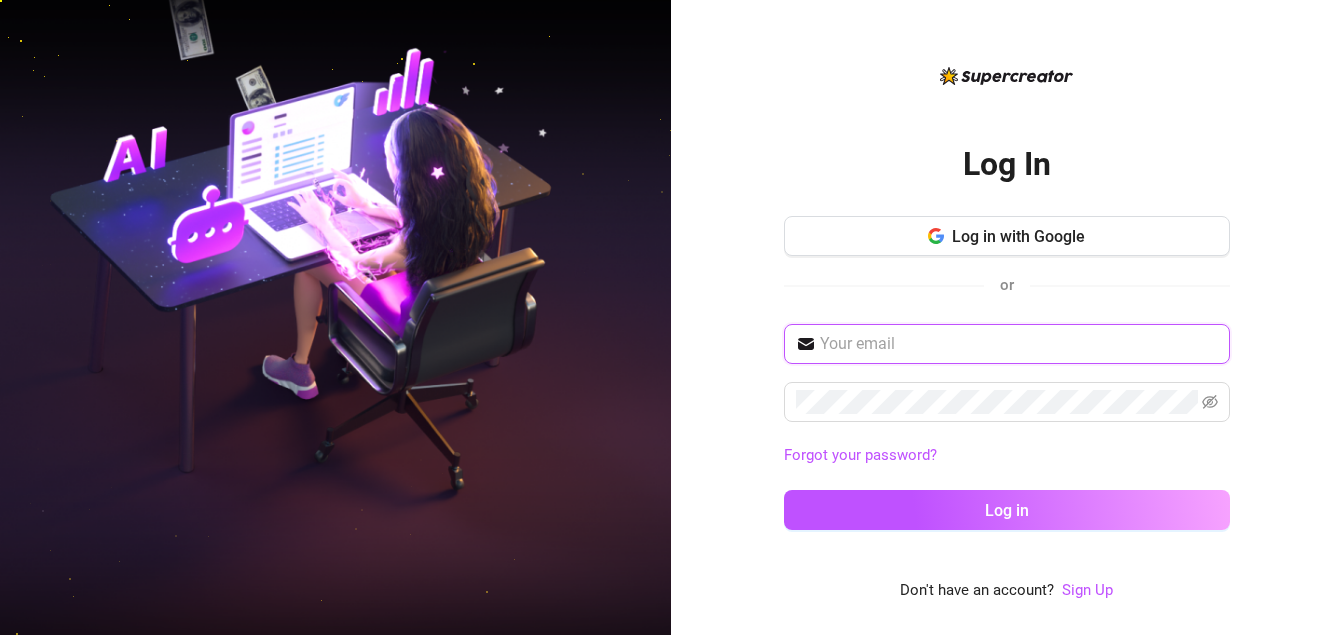 click at bounding box center (1019, 344) 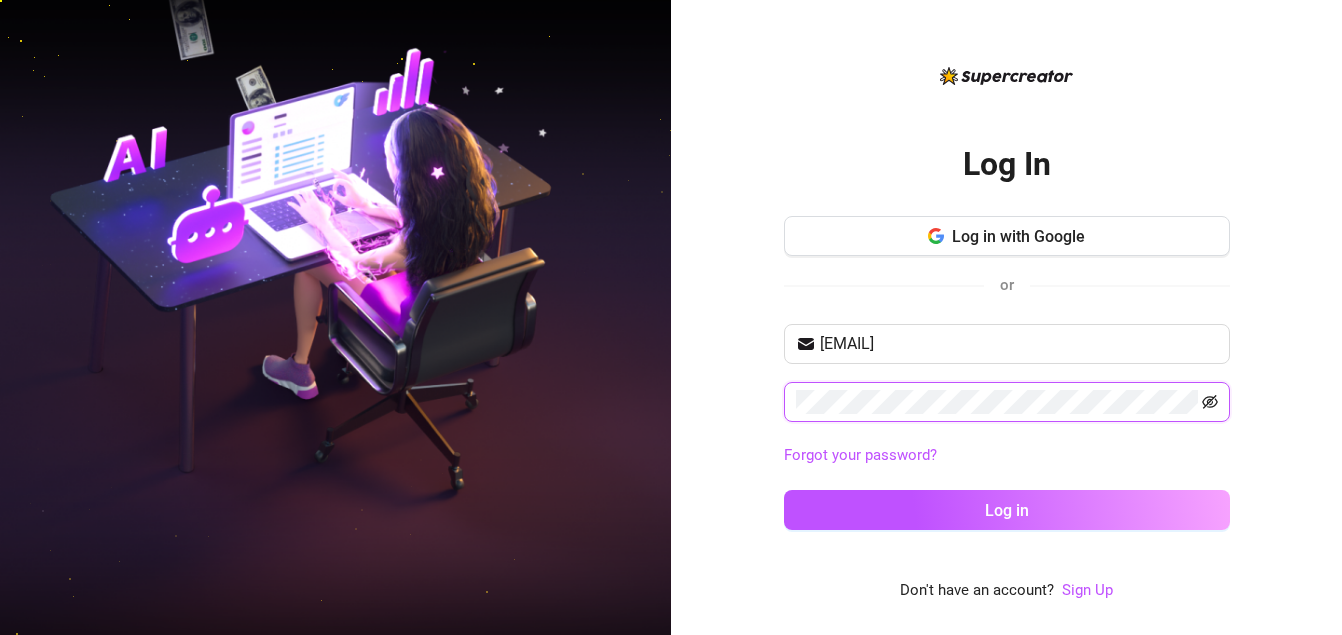 click 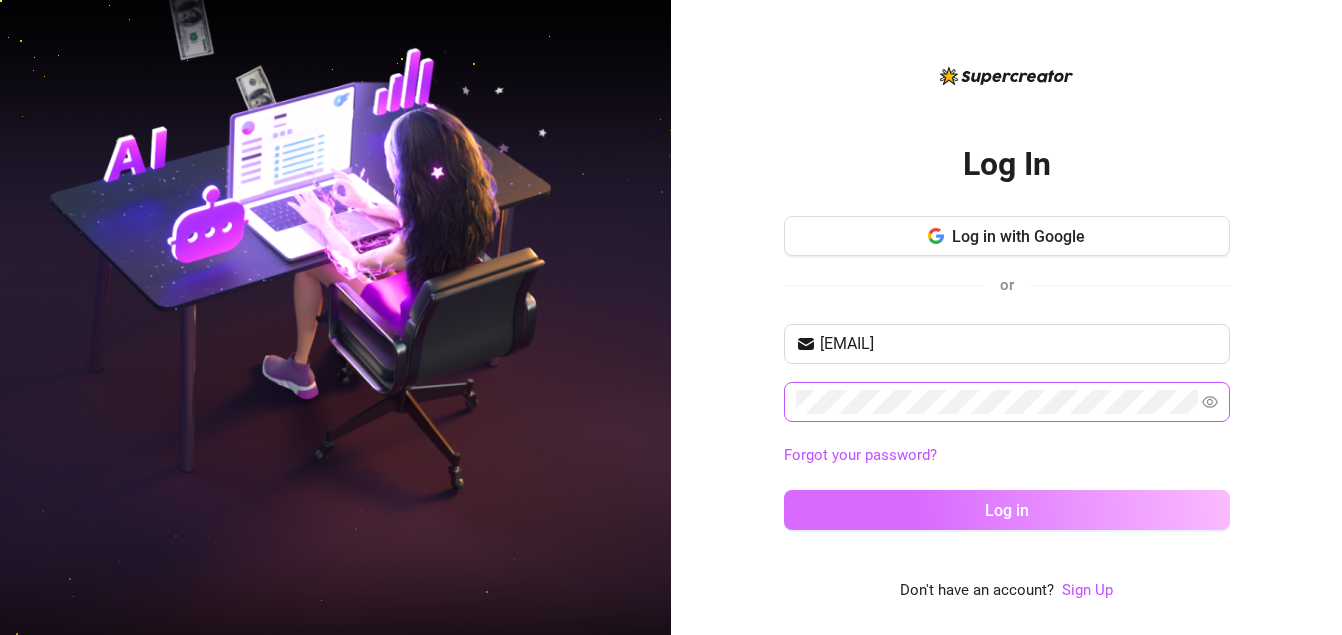 click on "Log in" at bounding box center (1007, 510) 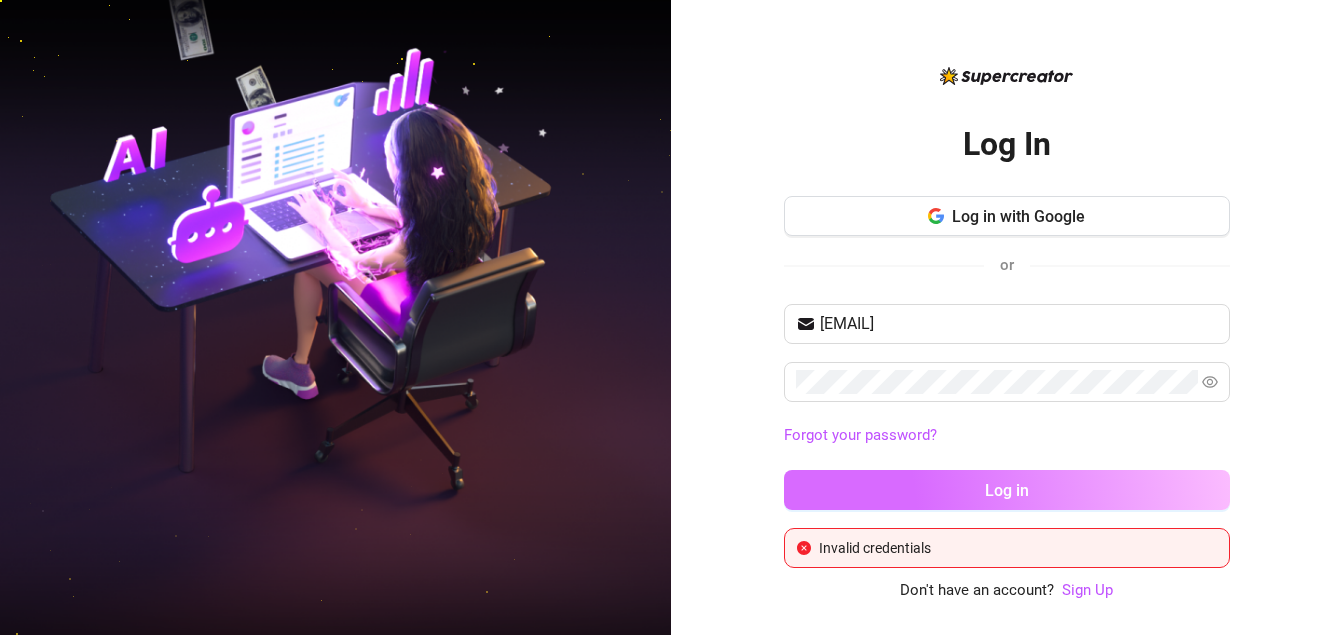 click on "Log in" at bounding box center [1007, 490] 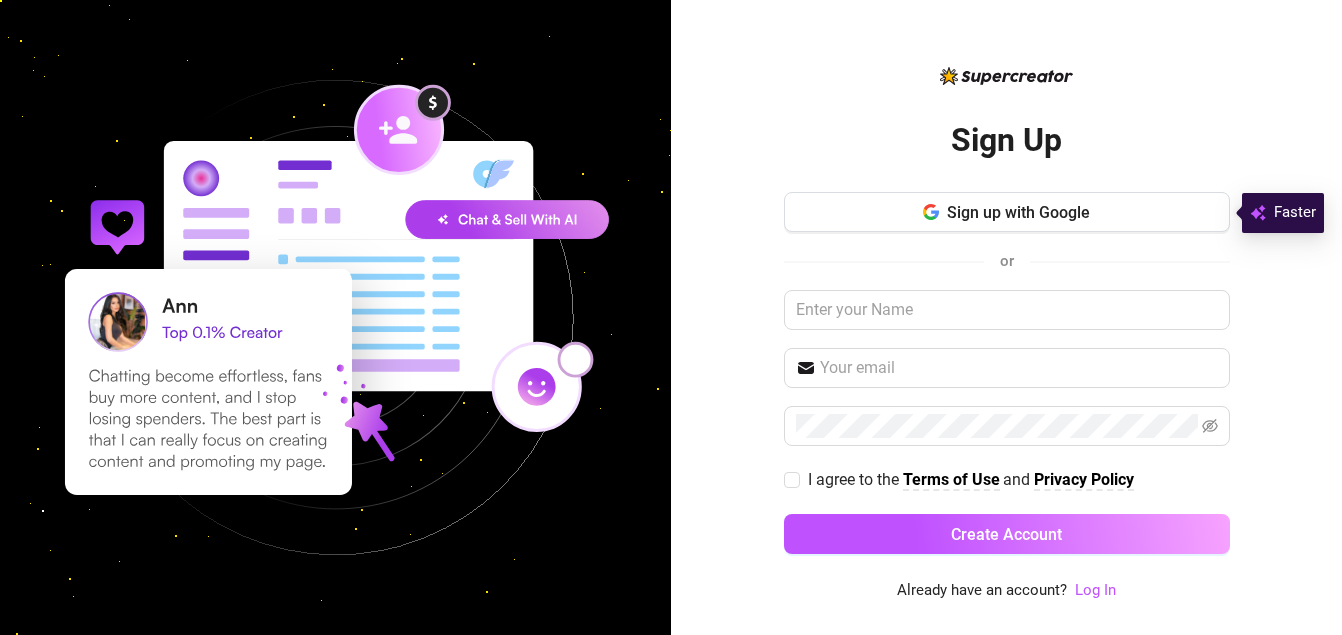scroll, scrollTop: 0, scrollLeft: 0, axis: both 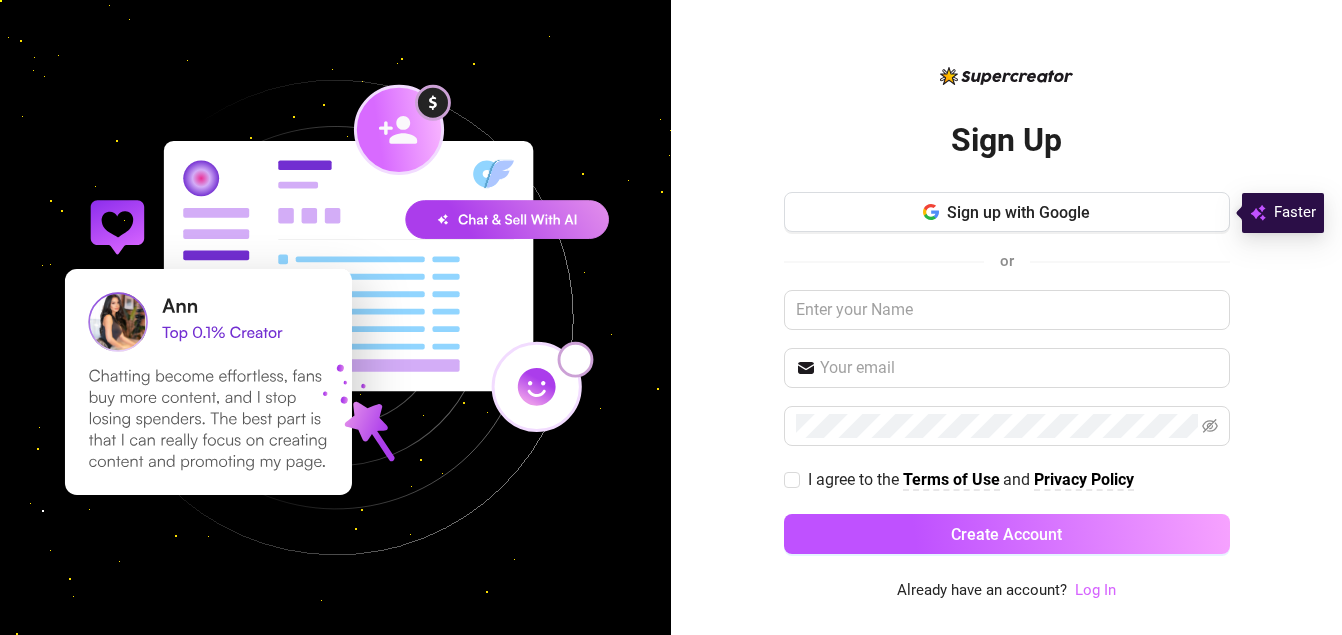 click on "Log In" at bounding box center (1095, 590) 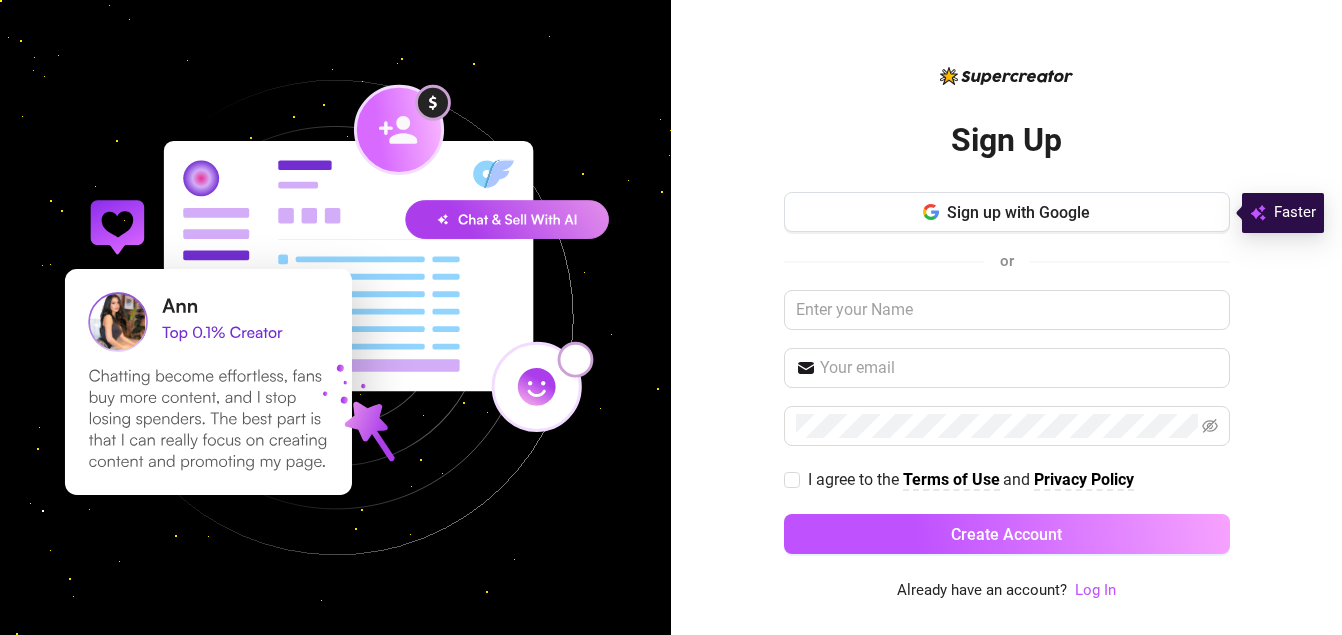 scroll, scrollTop: 0, scrollLeft: 0, axis: both 